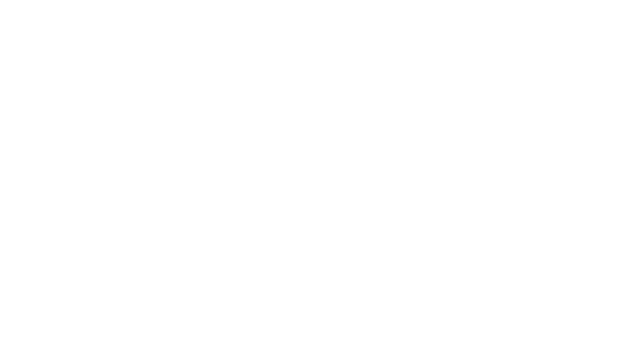 scroll, scrollTop: 0, scrollLeft: 0, axis: both 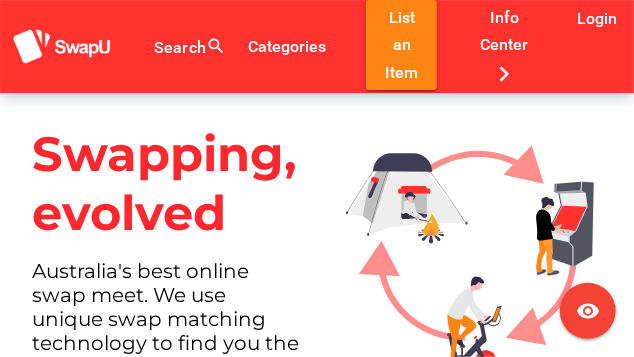 click on "Swapping, evolved" at bounding box center [166, 184] 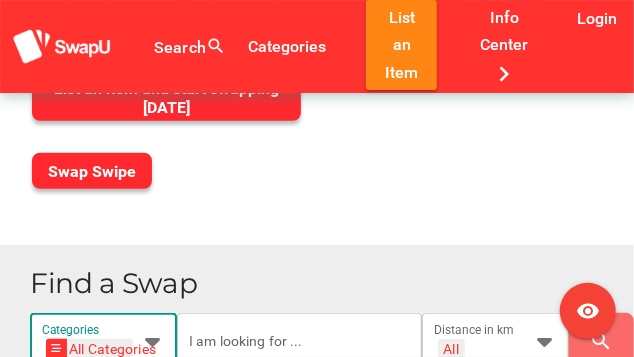 scroll, scrollTop: 344, scrollLeft: 0, axis: vertical 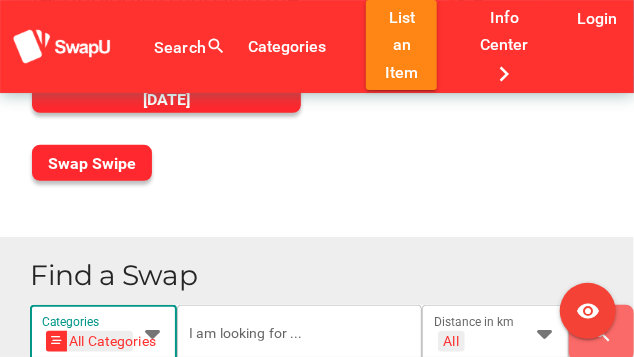 click on "Swap Swipe" at bounding box center (166, 163) 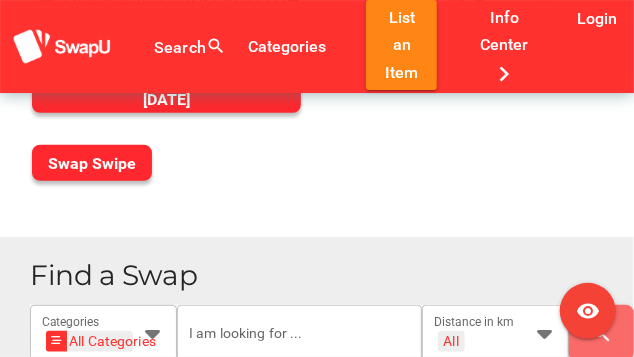 scroll, scrollTop: 93, scrollLeft: 0, axis: vertical 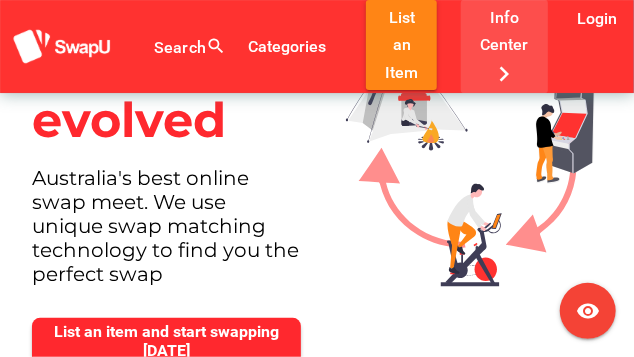 click on "chevron_right" at bounding box center (505, 74) 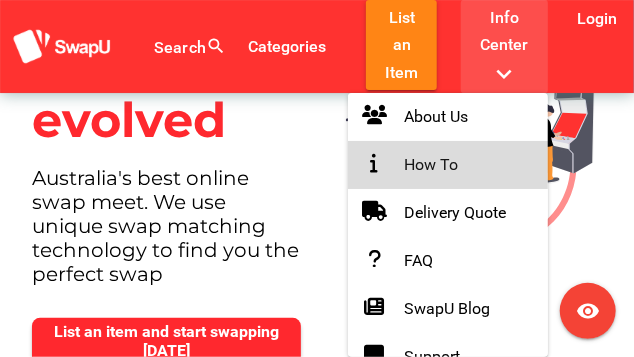 click on "How To" at bounding box center [448, 165] 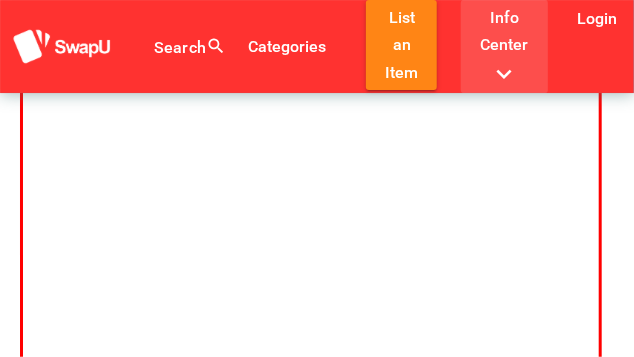 scroll, scrollTop: 0, scrollLeft: 0, axis: both 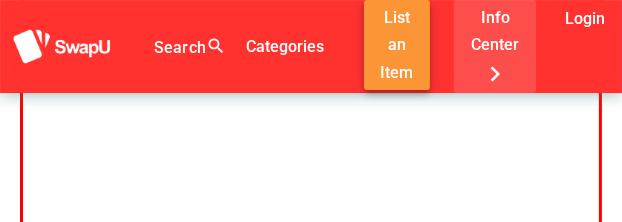 click on "List an Item" at bounding box center (397, 45) 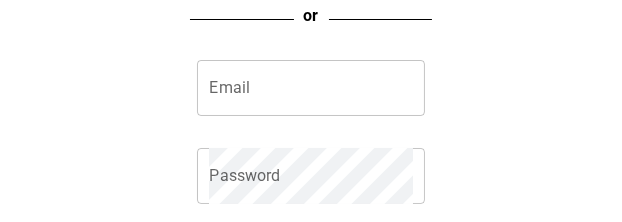 scroll, scrollTop: 0, scrollLeft: 0, axis: both 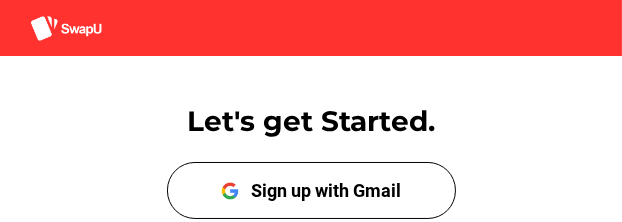 click on "Let's get Started." at bounding box center (311, 121) 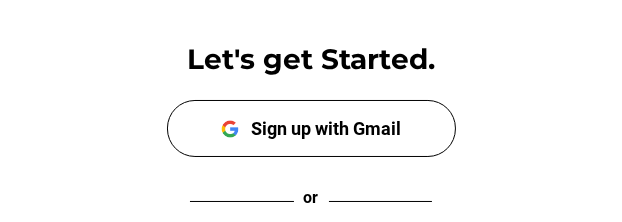scroll, scrollTop: 207, scrollLeft: 0, axis: vertical 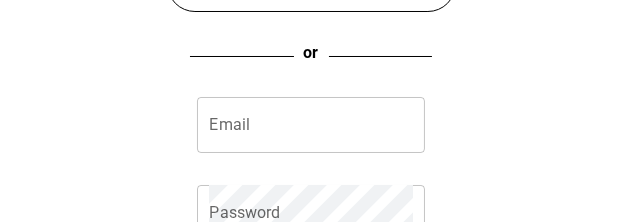 click on "Email Password" at bounding box center [311, 169] 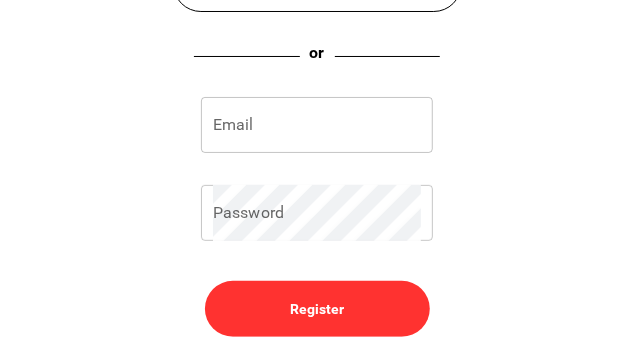 click on "Email Password" at bounding box center (317, 169) 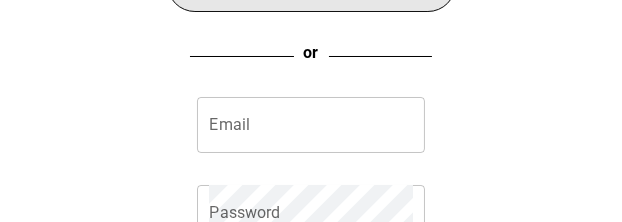scroll, scrollTop: 17, scrollLeft: 0, axis: vertical 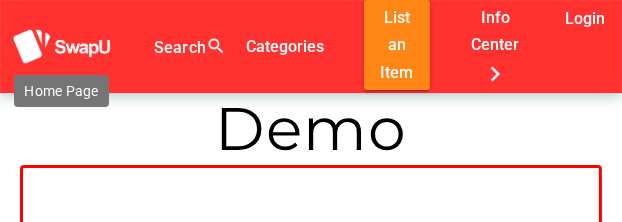 click at bounding box center (62, 46) 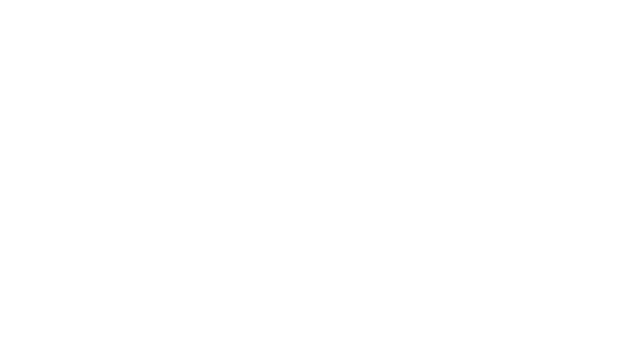 scroll, scrollTop: 0, scrollLeft: 0, axis: both 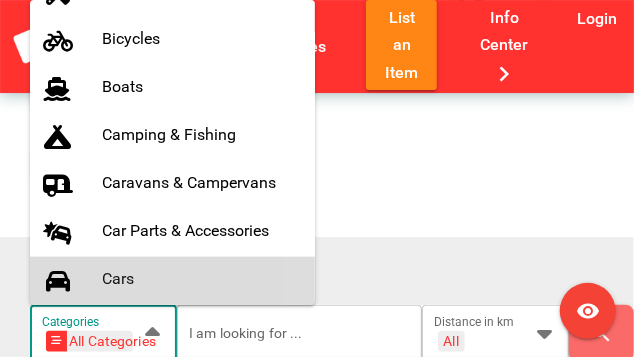 click on "All Categories" at bounding box center (90, 341) 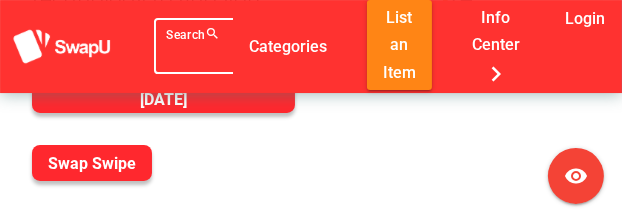 click on "Search  search false" at bounding box center [254, 46] 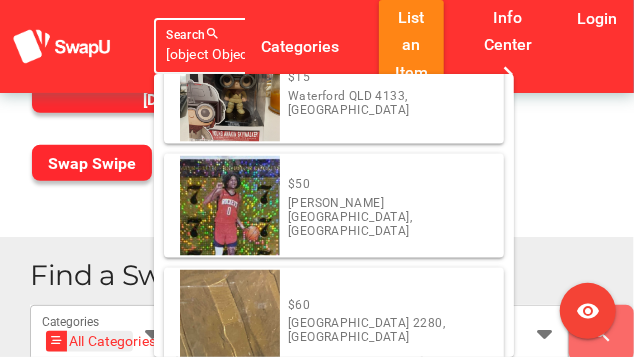 scroll, scrollTop: 1693, scrollLeft: 0, axis: vertical 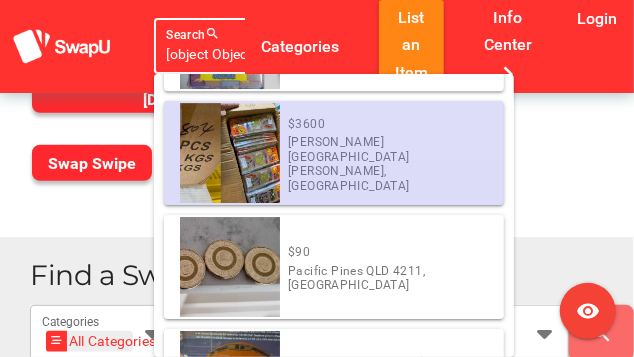 type on "[object Object]" 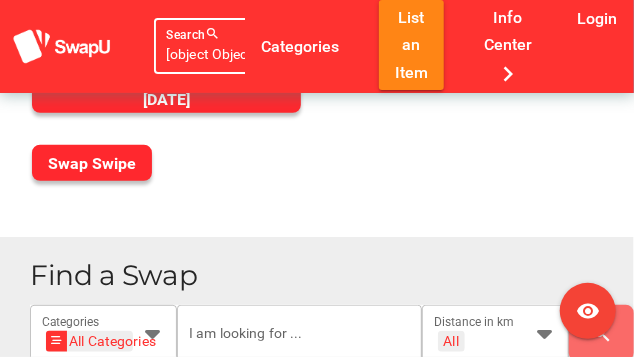 scroll, scrollTop: 0, scrollLeft: 11, axis: horizontal 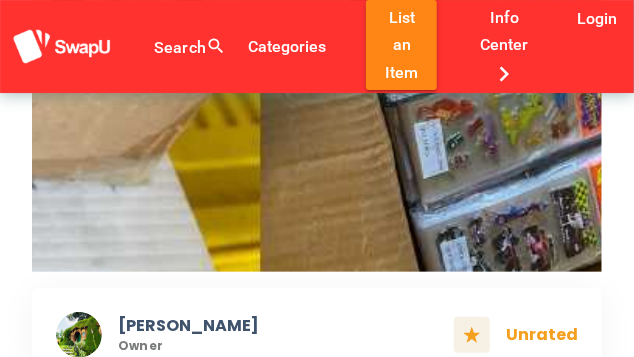 click at bounding box center (317, -28) 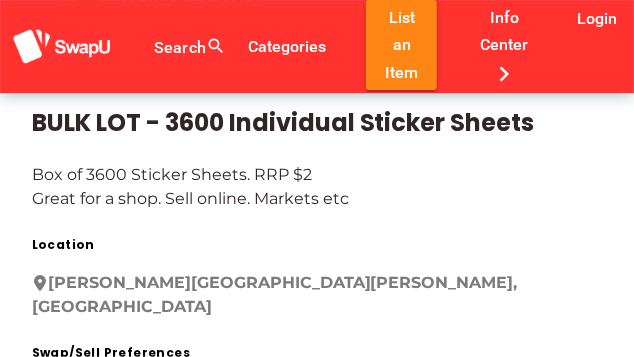 scroll, scrollTop: 127, scrollLeft: 0, axis: vertical 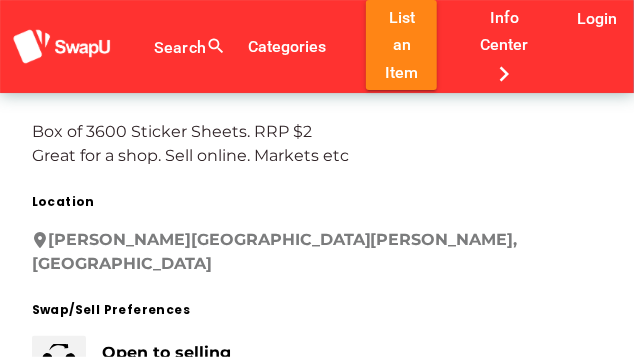 click on "Location" at bounding box center (317, 202) 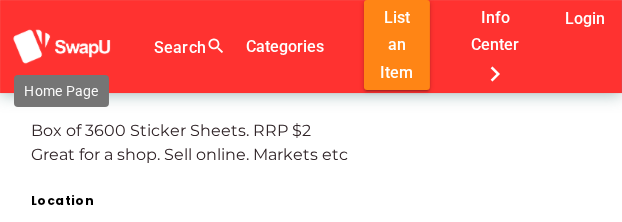 click at bounding box center (62, 46) 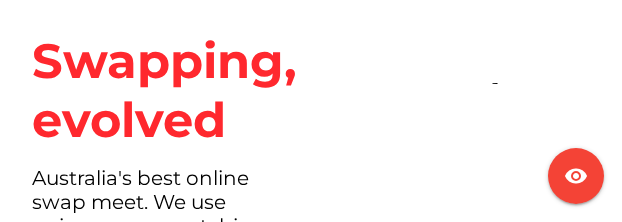 scroll, scrollTop: 0, scrollLeft: 0, axis: both 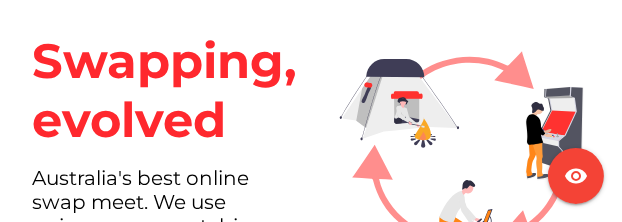 click at bounding box center (474, 150) 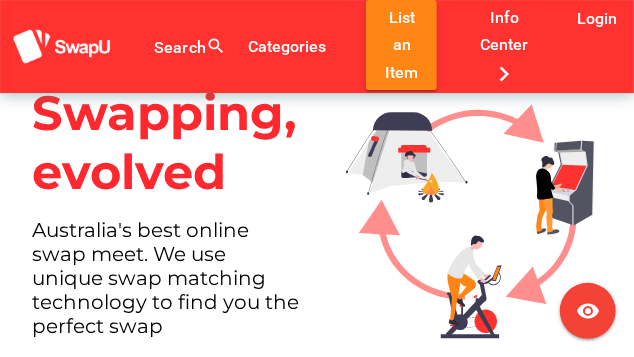 scroll, scrollTop: 279, scrollLeft: 0, axis: vertical 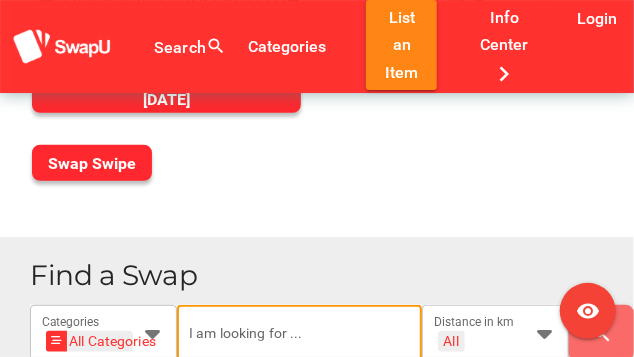 click at bounding box center (299, 333) 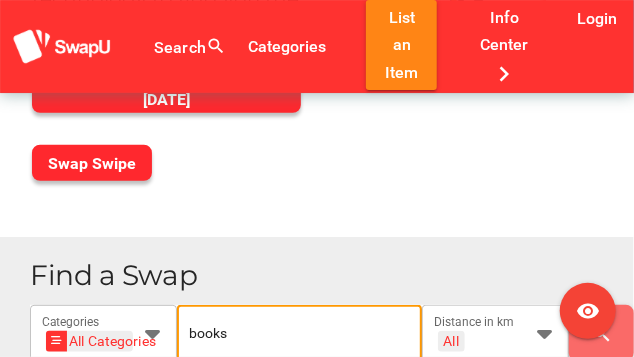 type on "books" 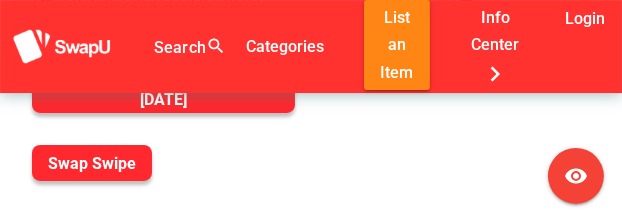 click on "Swap Swipe" at bounding box center (163, 163) 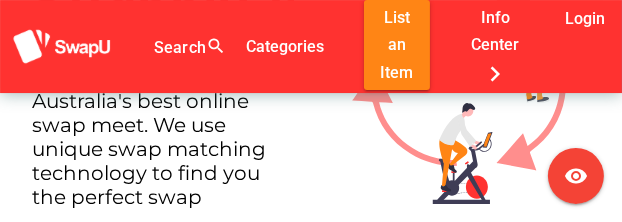 scroll, scrollTop: 479, scrollLeft: 0, axis: vertical 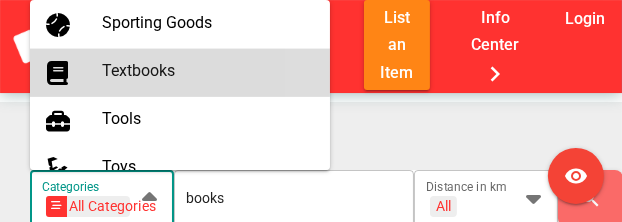click on "Textbooks" at bounding box center [208, 70] 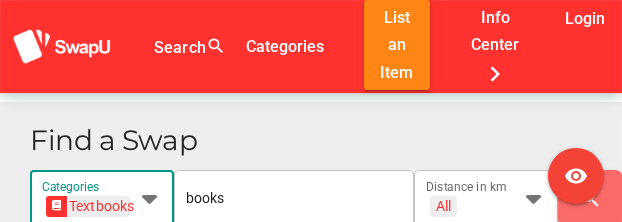 scroll, scrollTop: 0, scrollLeft: 63, axis: horizontal 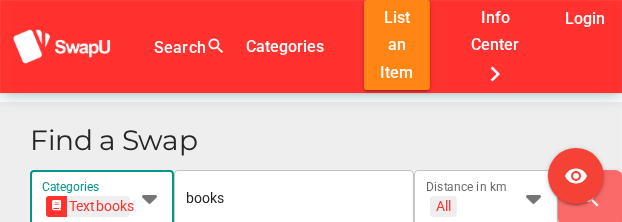 click at bounding box center (150, 198) 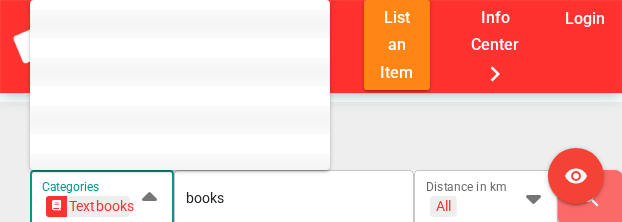 scroll, scrollTop: 1488, scrollLeft: 0, axis: vertical 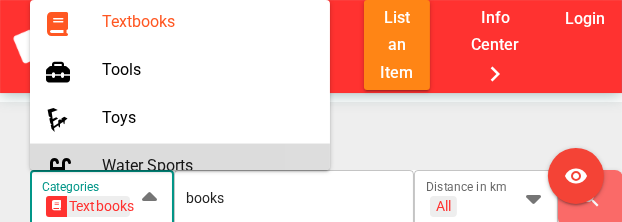 click on "Find a Swap    Textbooks Textbooks Categories   books All + All Distance in km   search" at bounding box center (311, 176) 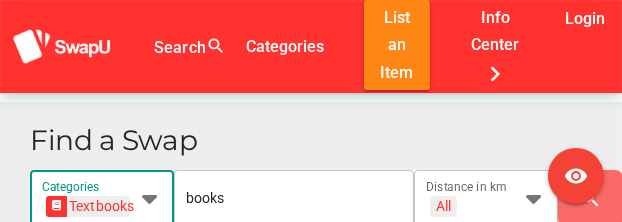 click at bounding box center [56, 206] 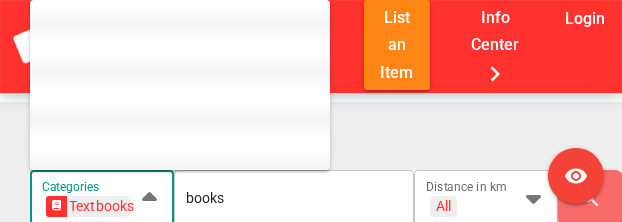 scroll, scrollTop: 1488, scrollLeft: 0, axis: vertical 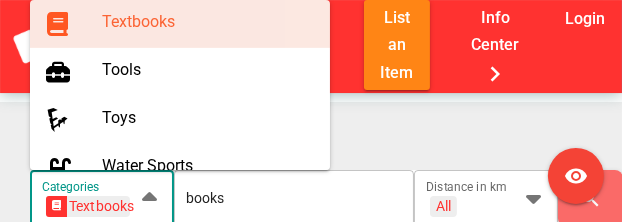 click on "Textbooks" at bounding box center (88, 206) 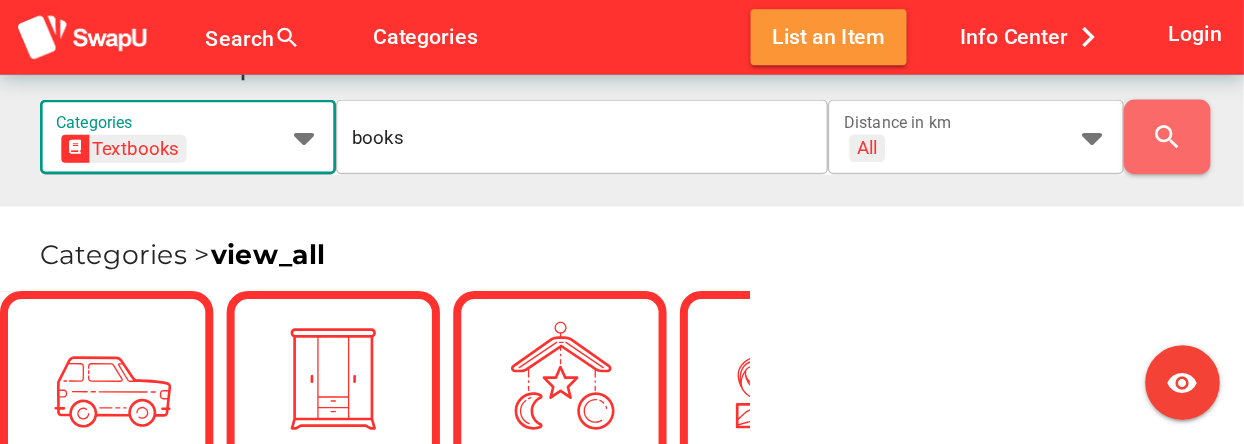 scroll, scrollTop: 0, scrollLeft: 63, axis: horizontal 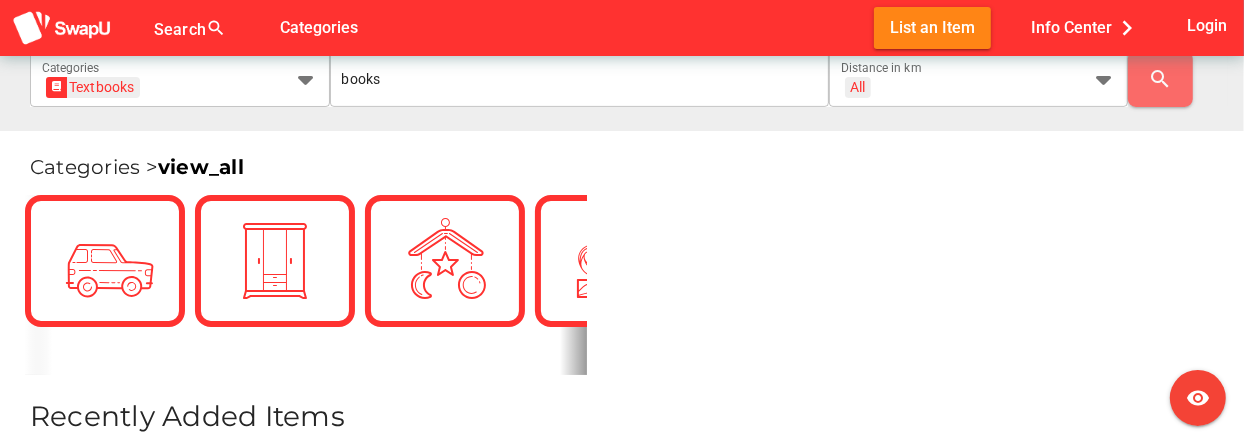 drag, startPoint x: 426, startPoint y: 3, endPoint x: 343, endPoint y: 168, distance: 184.69975 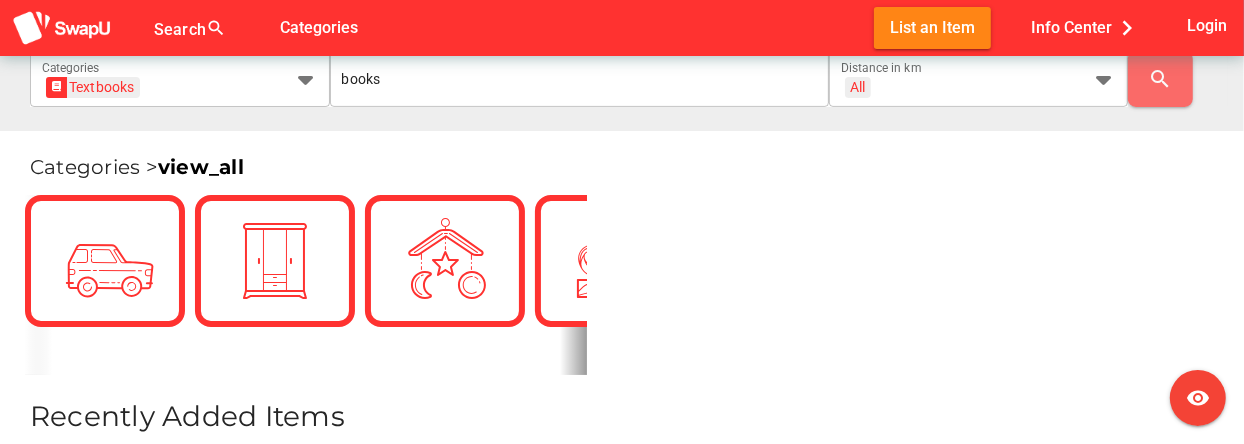 scroll, scrollTop: 56, scrollLeft: 0, axis: vertical 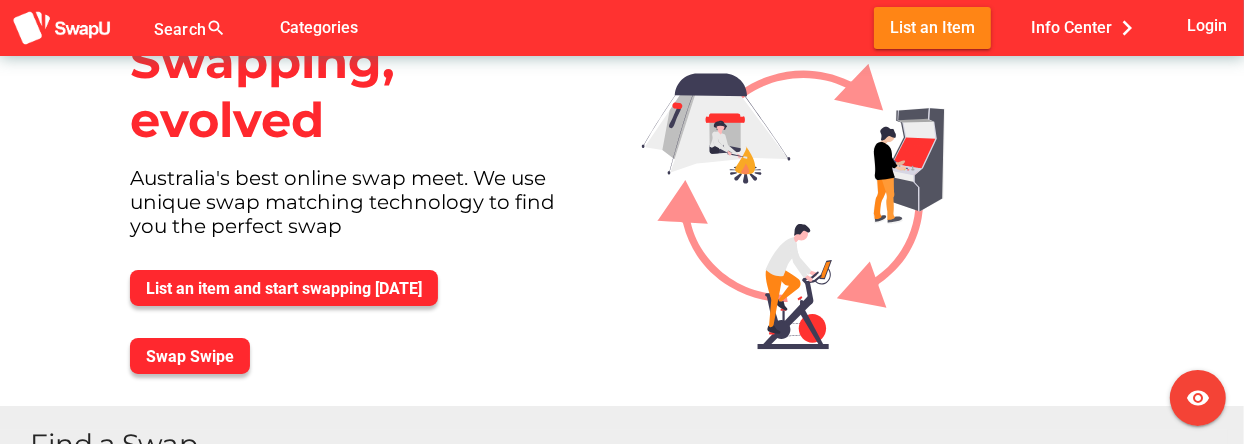 click at bounding box center (874, 203) 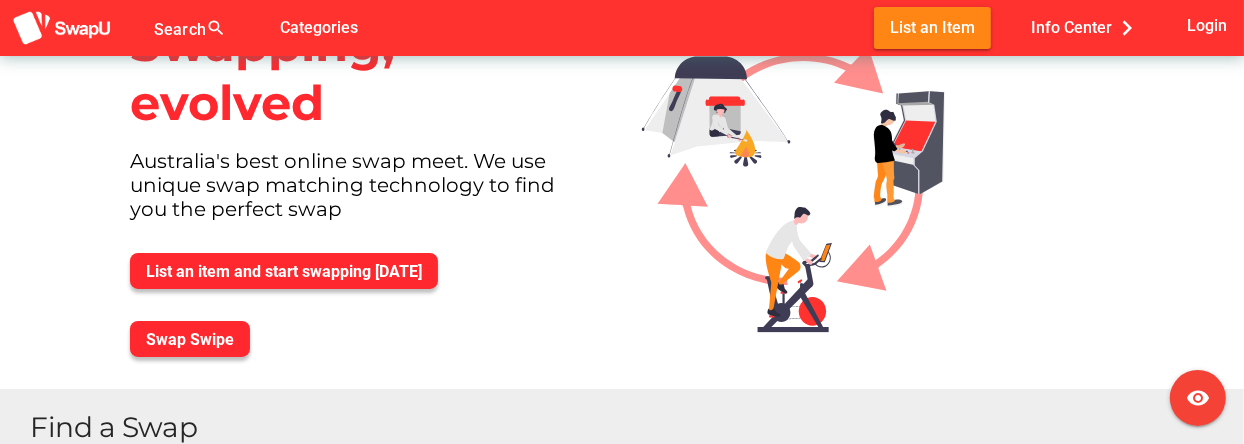 scroll, scrollTop: 137, scrollLeft: 0, axis: vertical 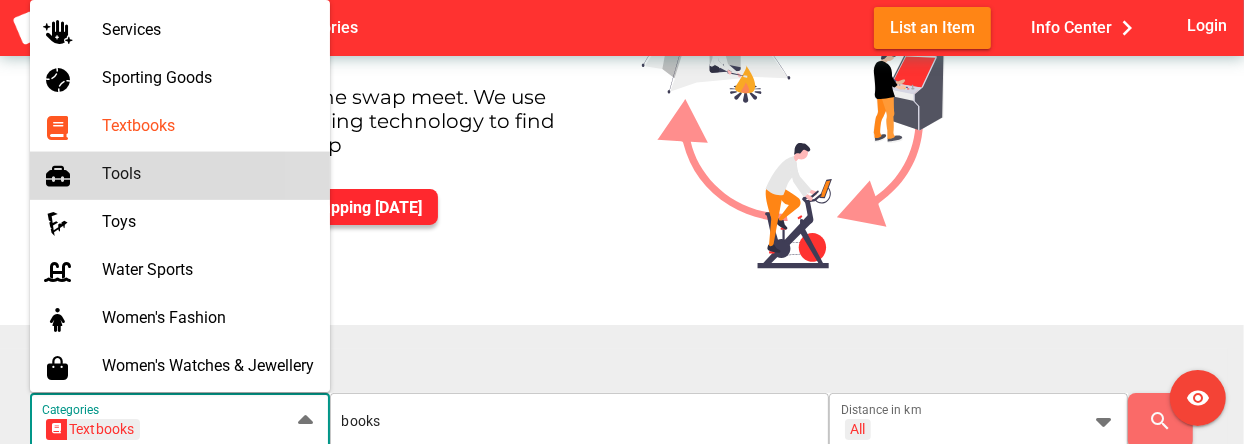 click on "List an item and start swapping [DATE]" at bounding box center (362, 207) 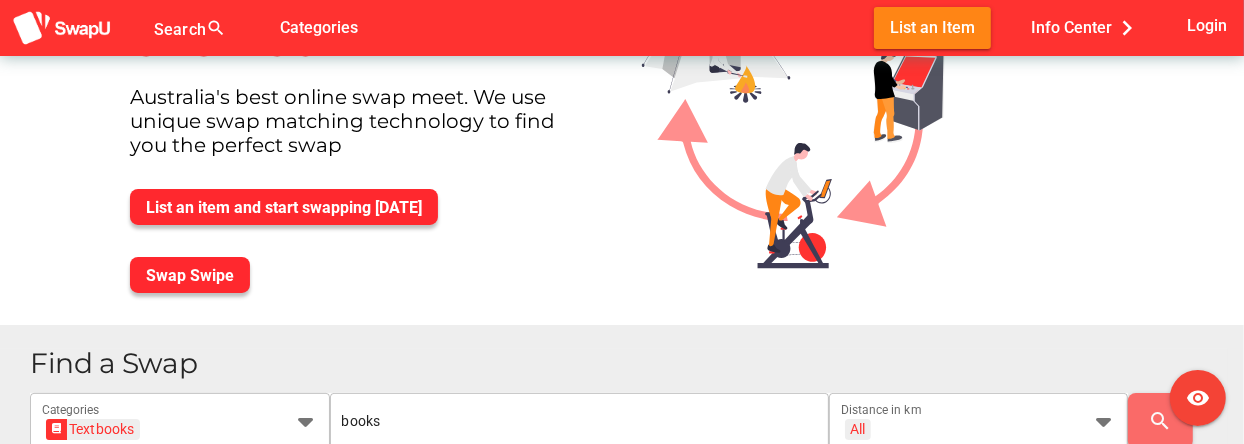 scroll, scrollTop: 56, scrollLeft: 0, axis: vertical 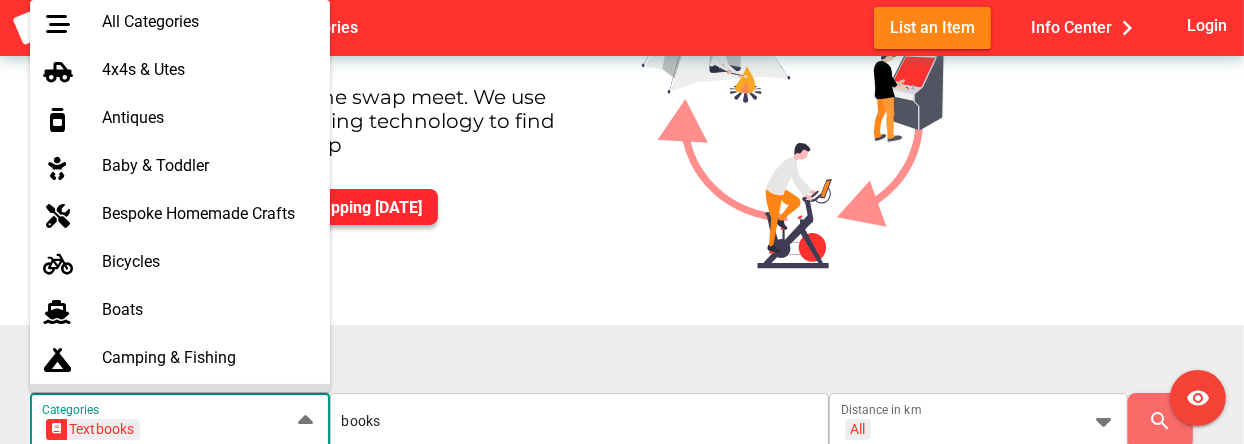 click on "Textbooks" at bounding box center (93, 429) 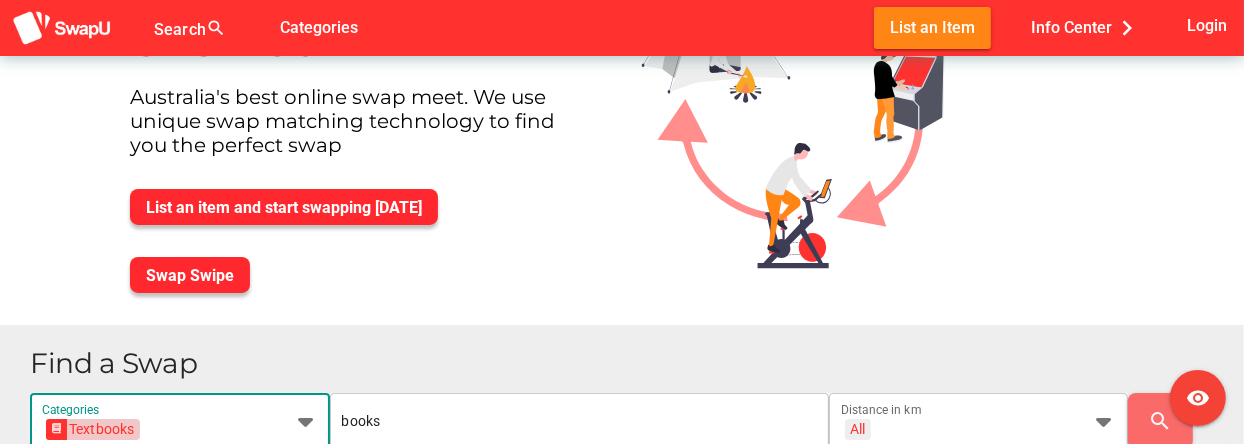 scroll, scrollTop: 0, scrollLeft: 63, axis: horizontal 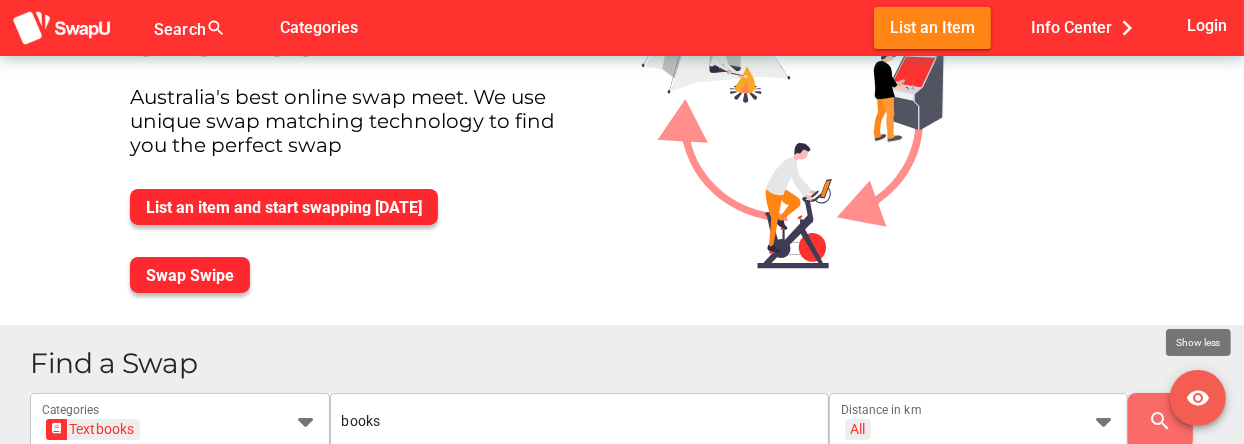 click on "visibility" at bounding box center [1198, 398] 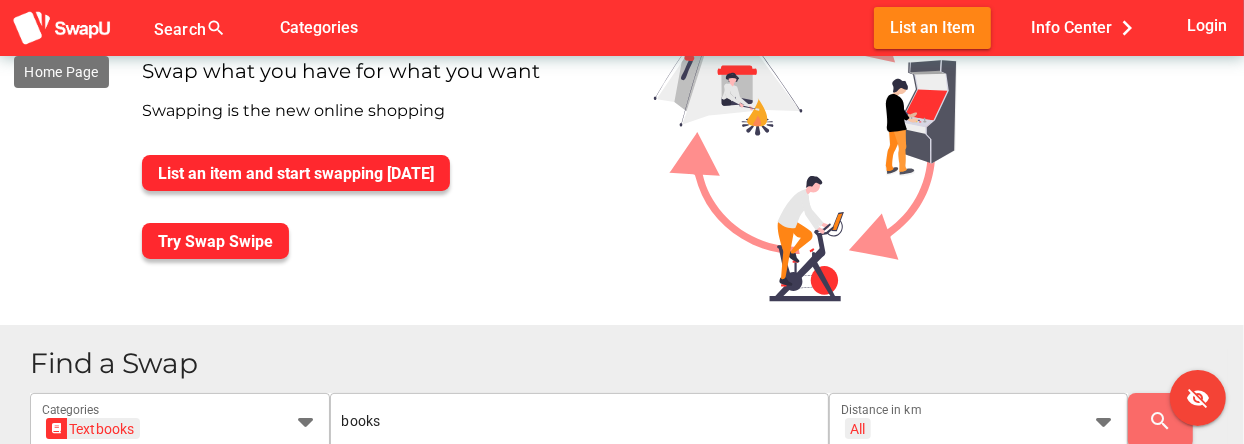 click at bounding box center (62, 28) 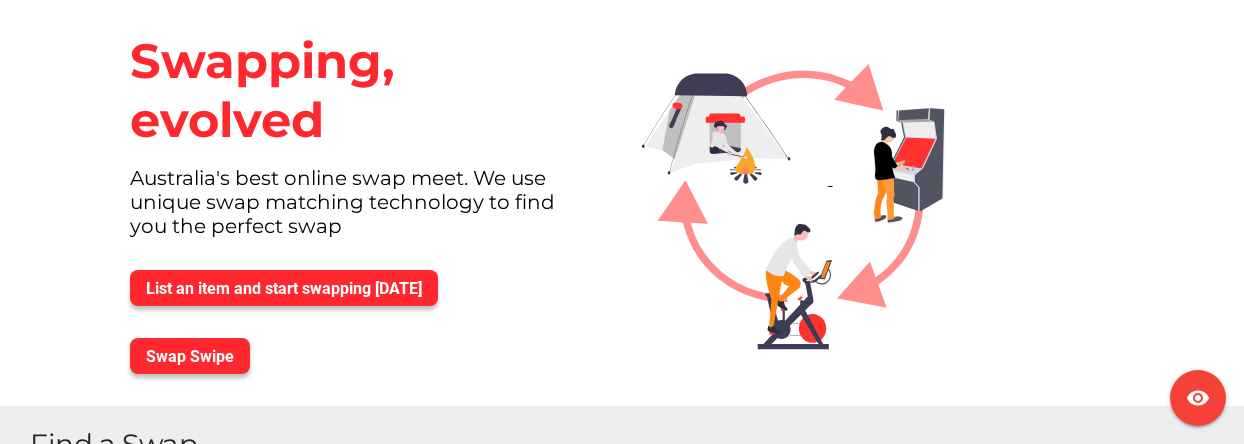 scroll, scrollTop: 0, scrollLeft: 0, axis: both 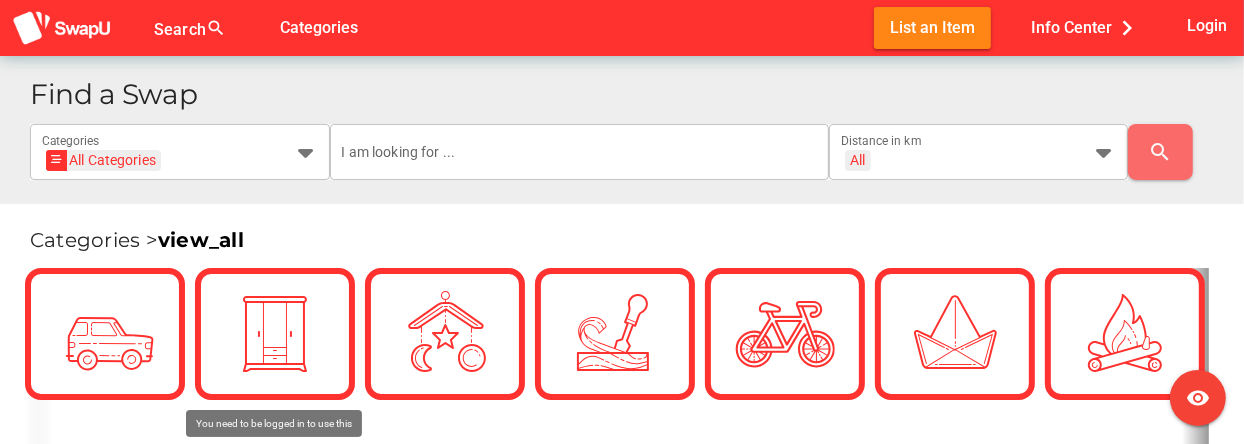 click on "Find a Swap    All Categories All Categories Categories   All + All Distance in km   search" at bounding box center (622, 130) 